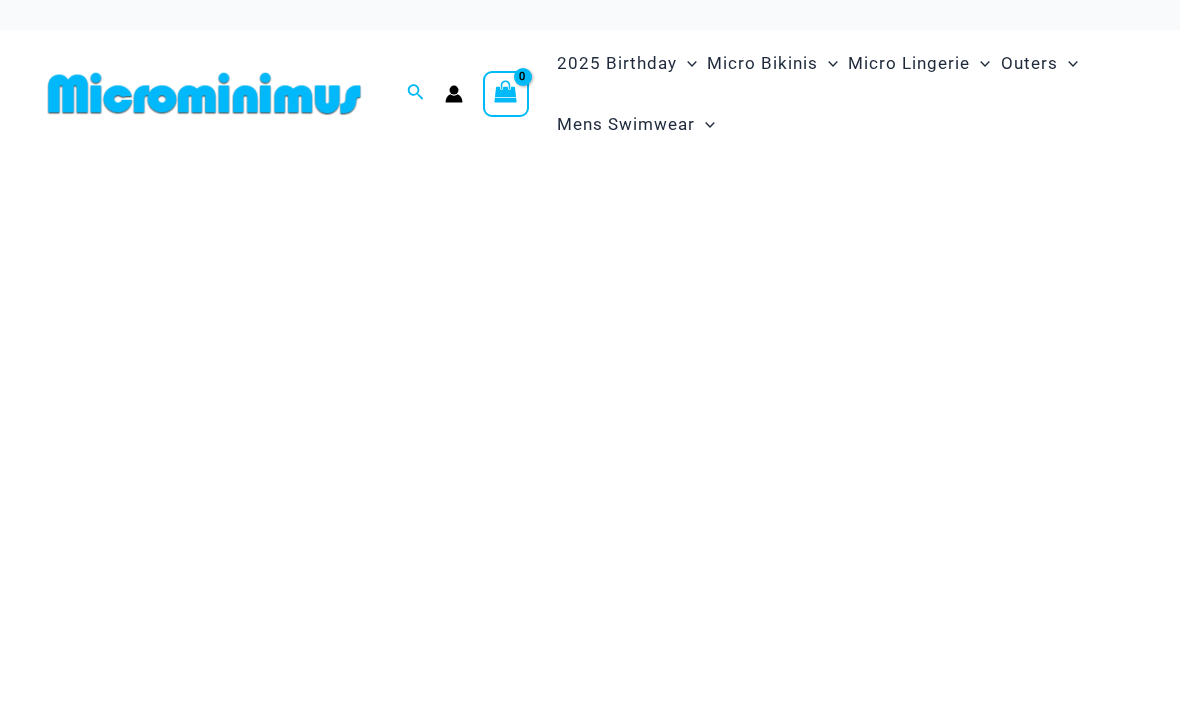 scroll, scrollTop: 0, scrollLeft: 0, axis: both 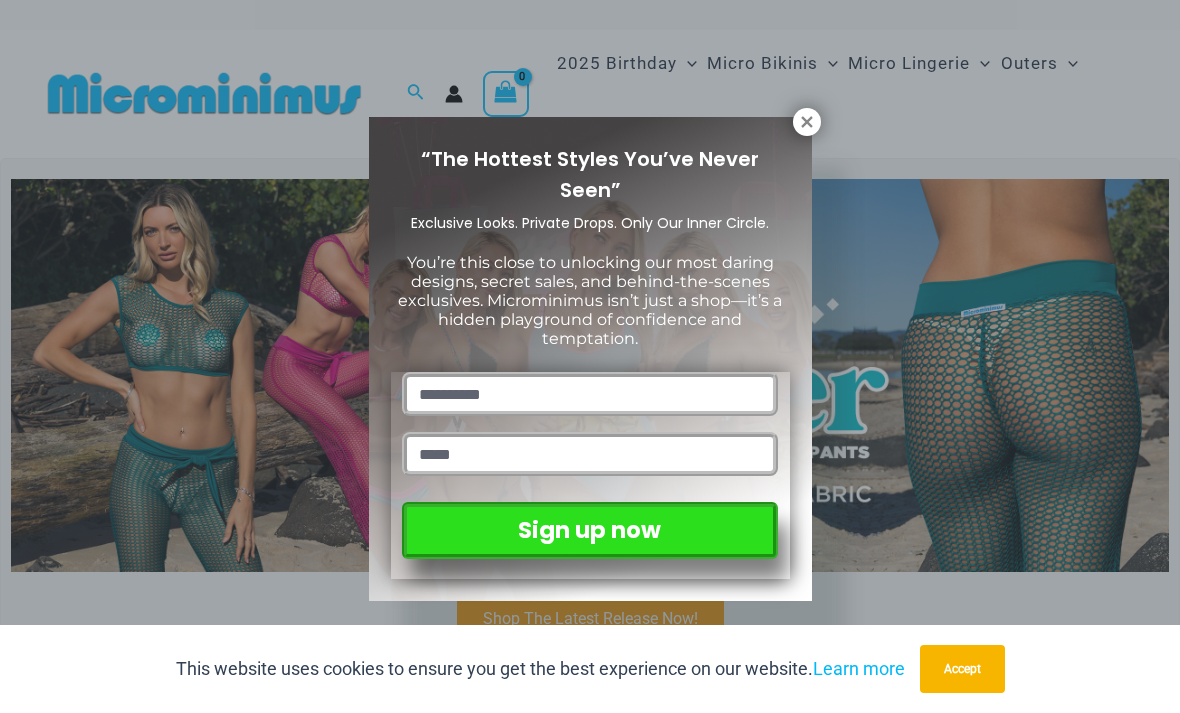 click 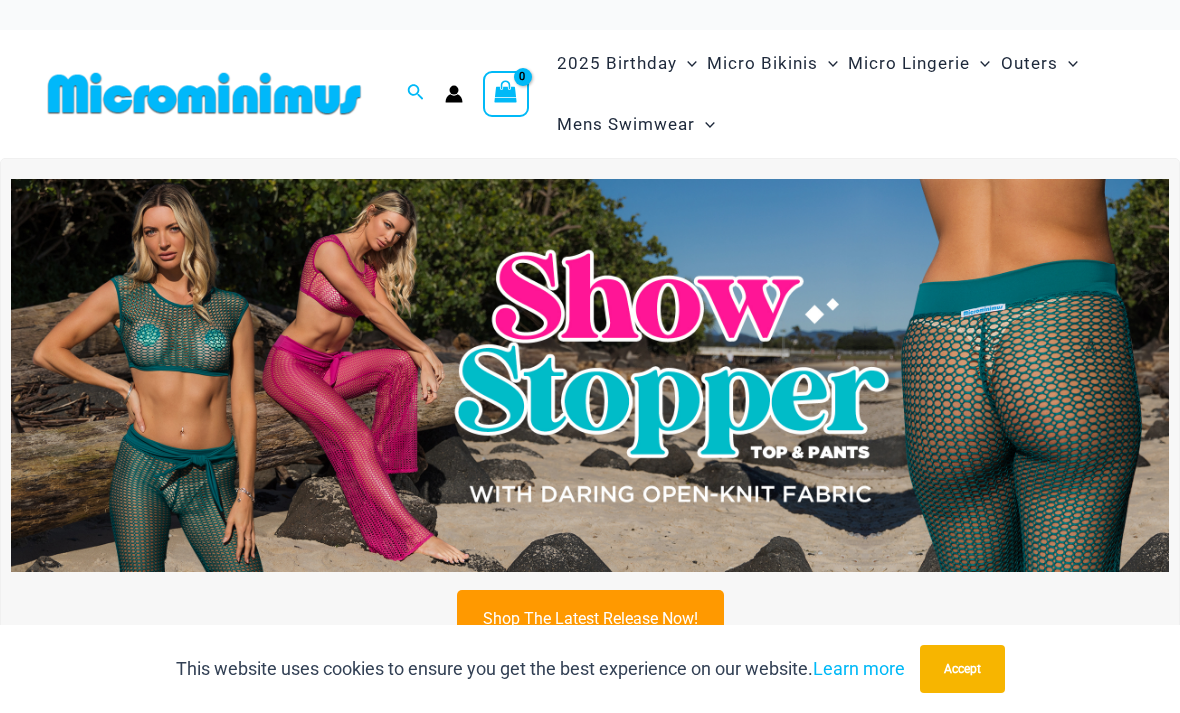 click on "Sexy Bikini Sets" at bounding box center [-16983, 130] 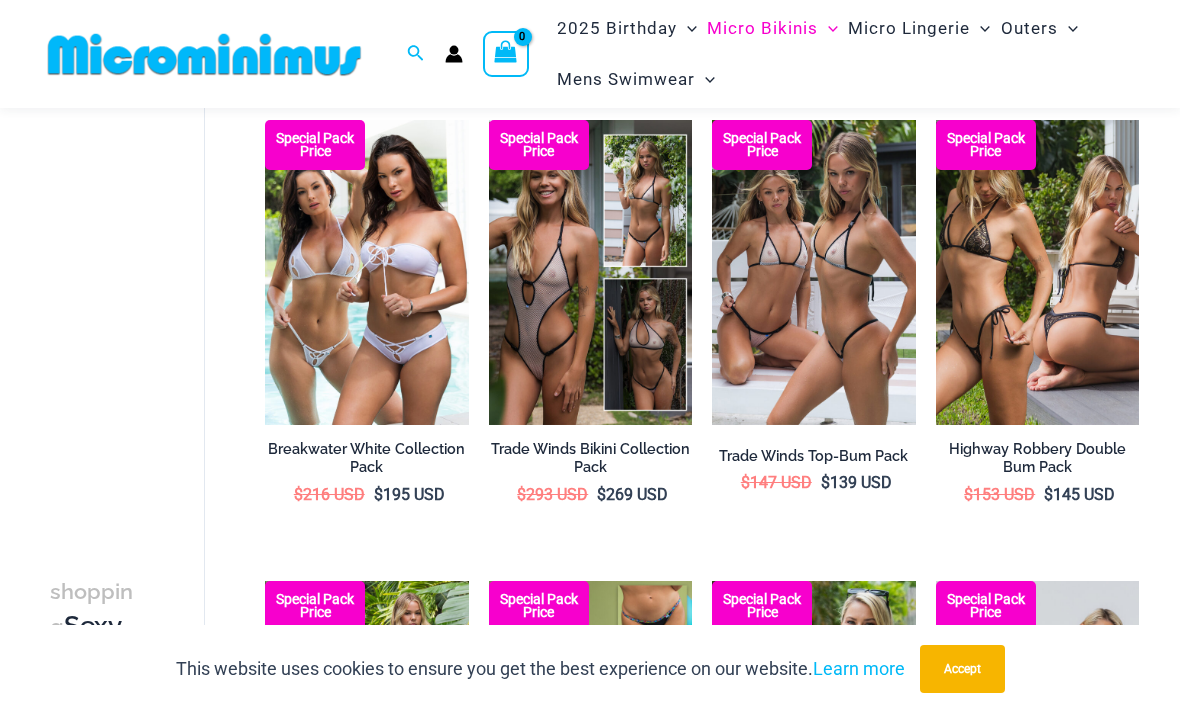 scroll, scrollTop: 1066, scrollLeft: 0, axis: vertical 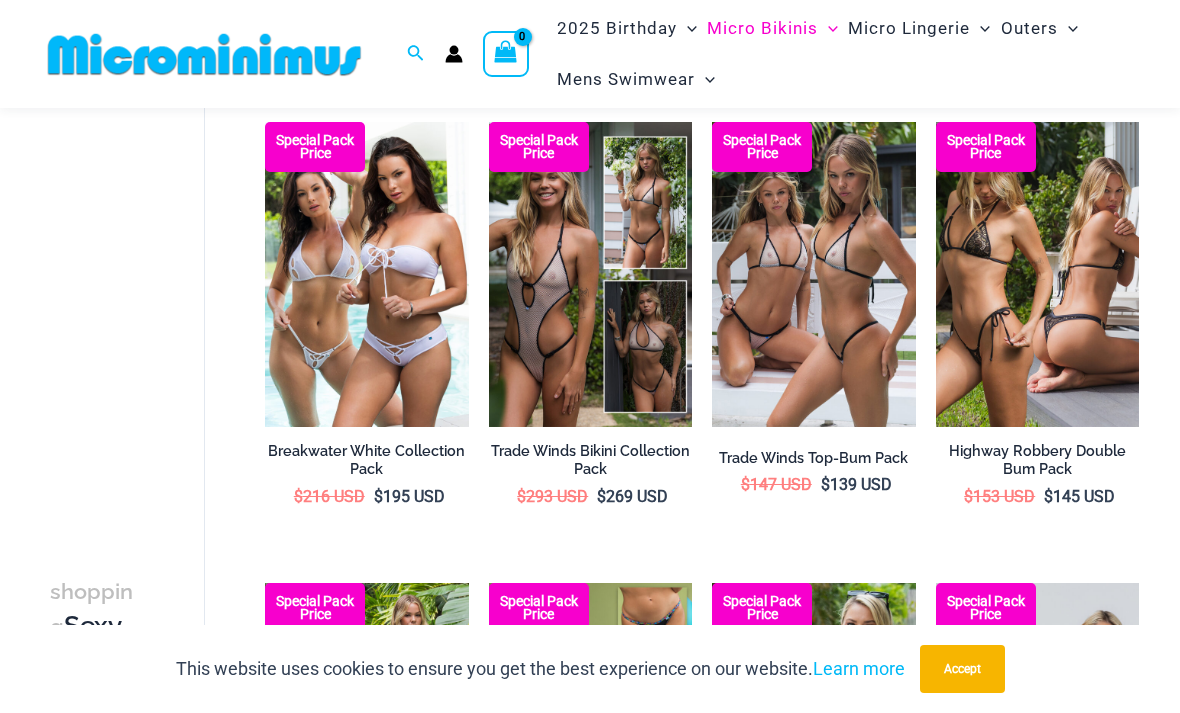 click on "Mens Swim Trunks" at bounding box center [-17331, 139] 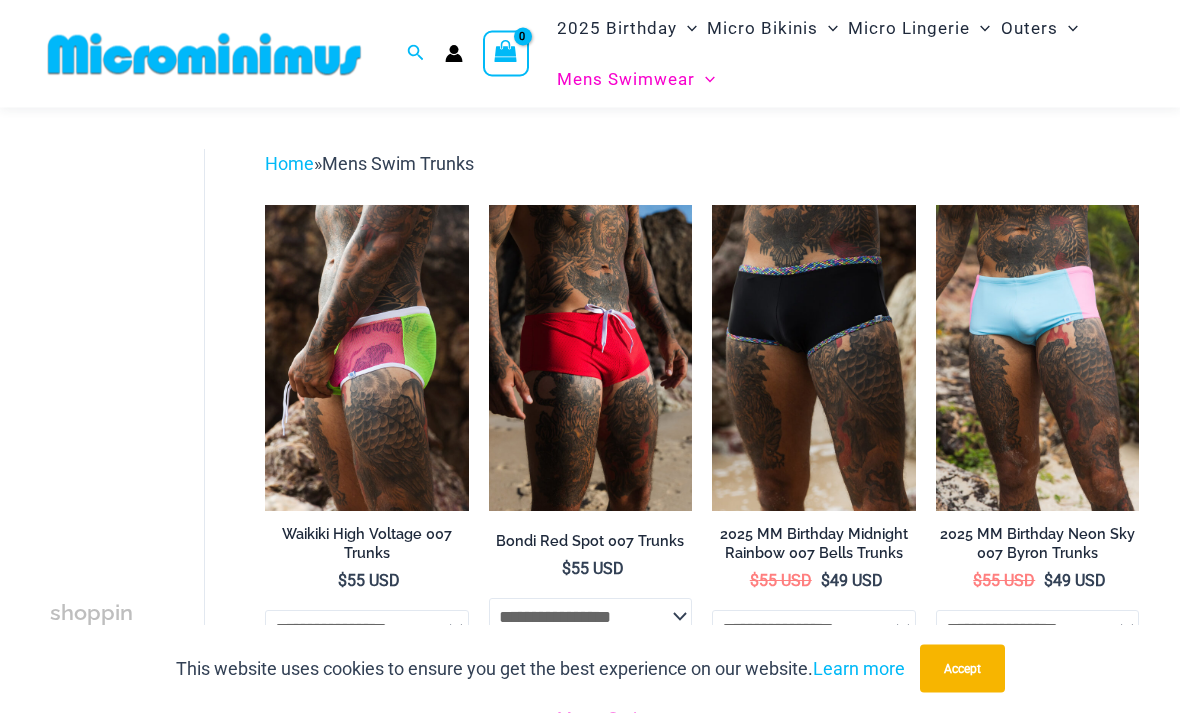 scroll, scrollTop: 0, scrollLeft: 0, axis: both 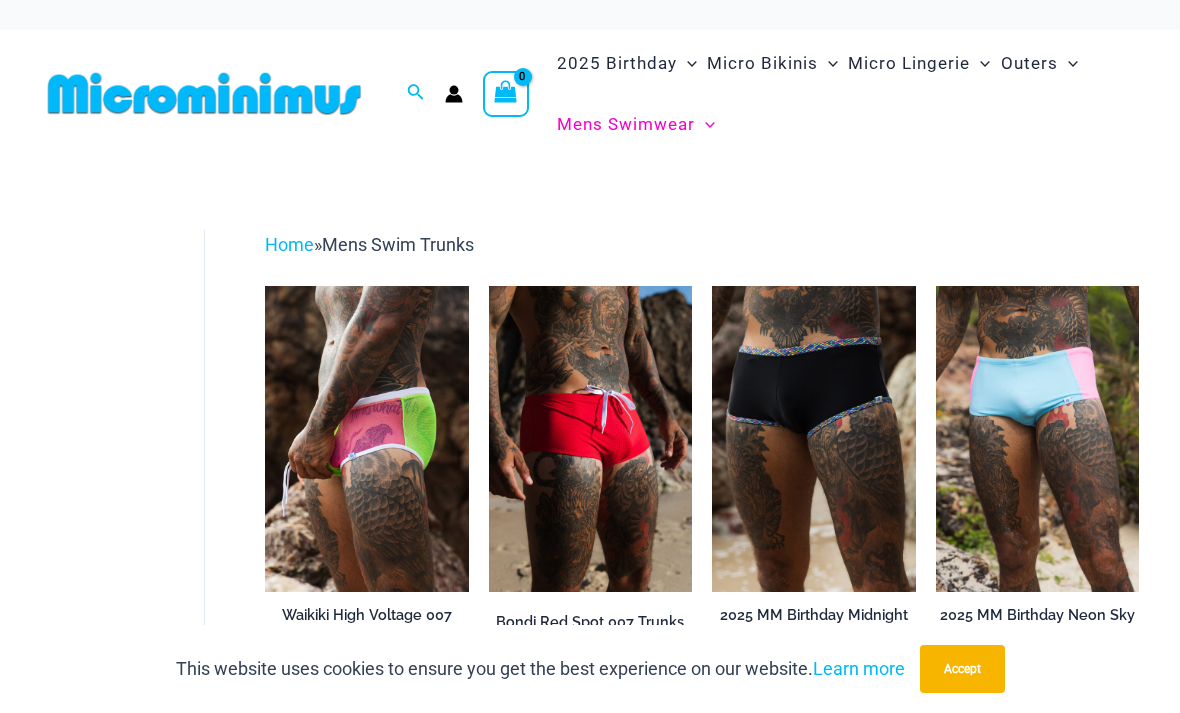 click on "Mens Swim Briefs" at bounding box center [-17334, 262] 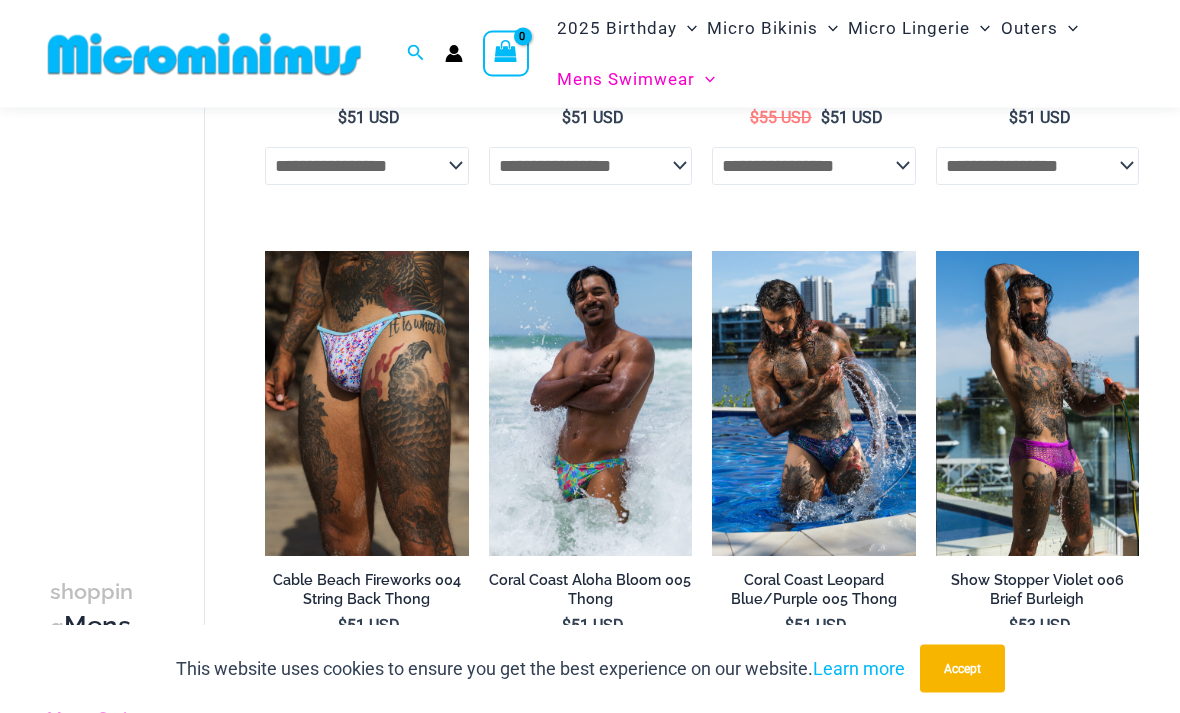 scroll, scrollTop: 480, scrollLeft: 0, axis: vertical 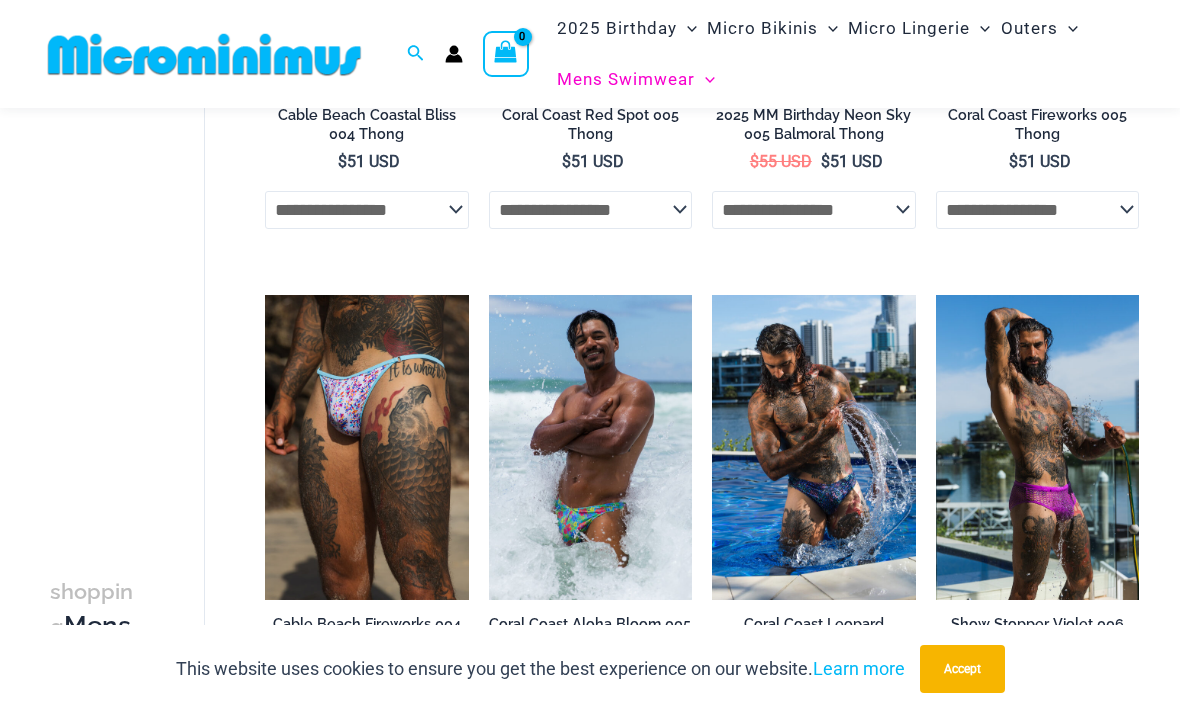 click on "Thongs" at bounding box center (-16842, 236) 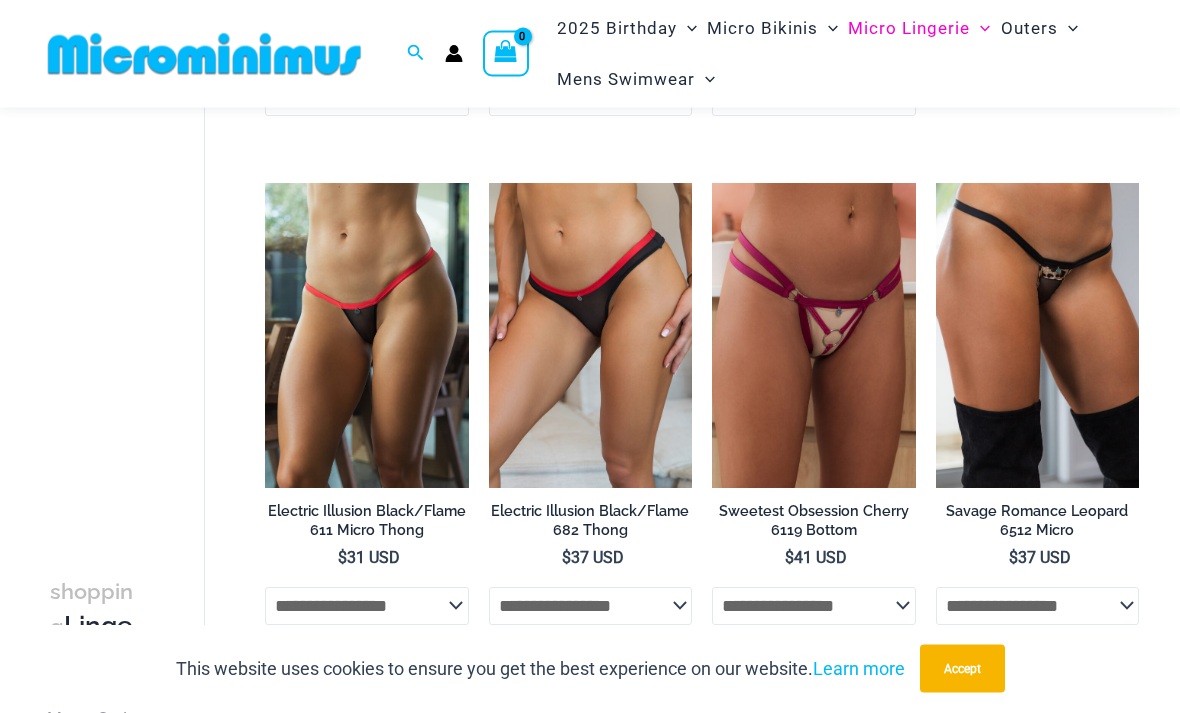 scroll, scrollTop: 1610, scrollLeft: 0, axis: vertical 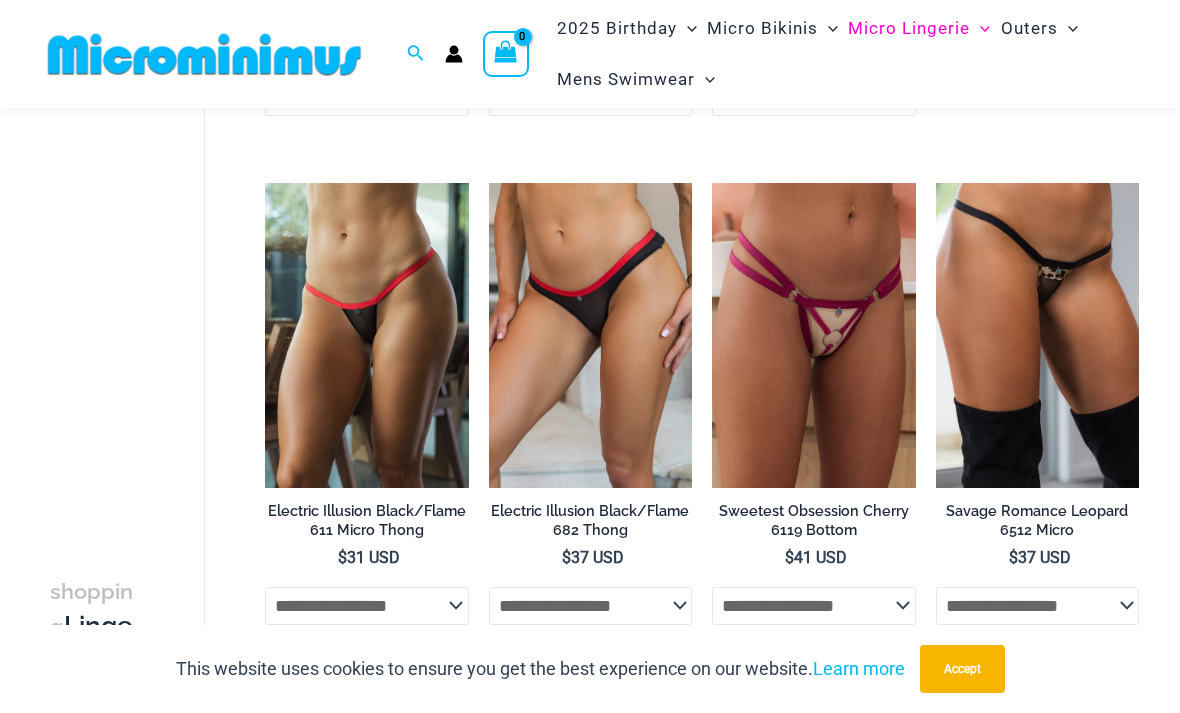 click on "Microminimus Gift Card" at bounding box center [-16842, 382] 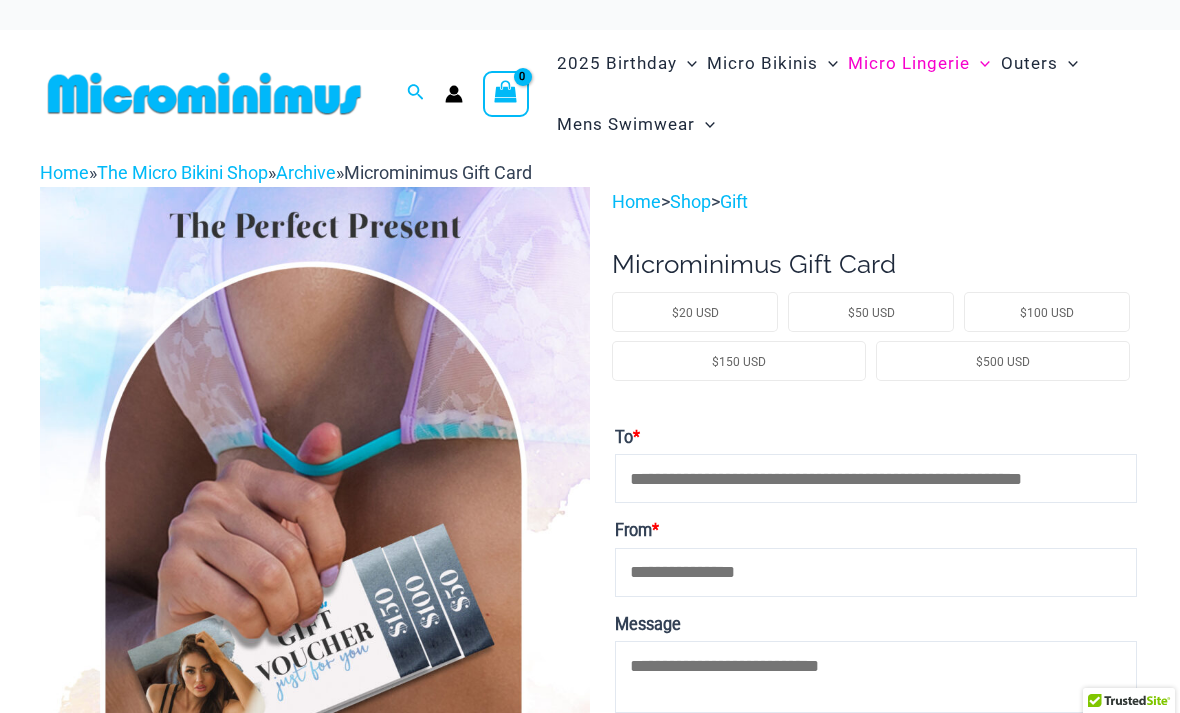 scroll, scrollTop: 0, scrollLeft: 0, axis: both 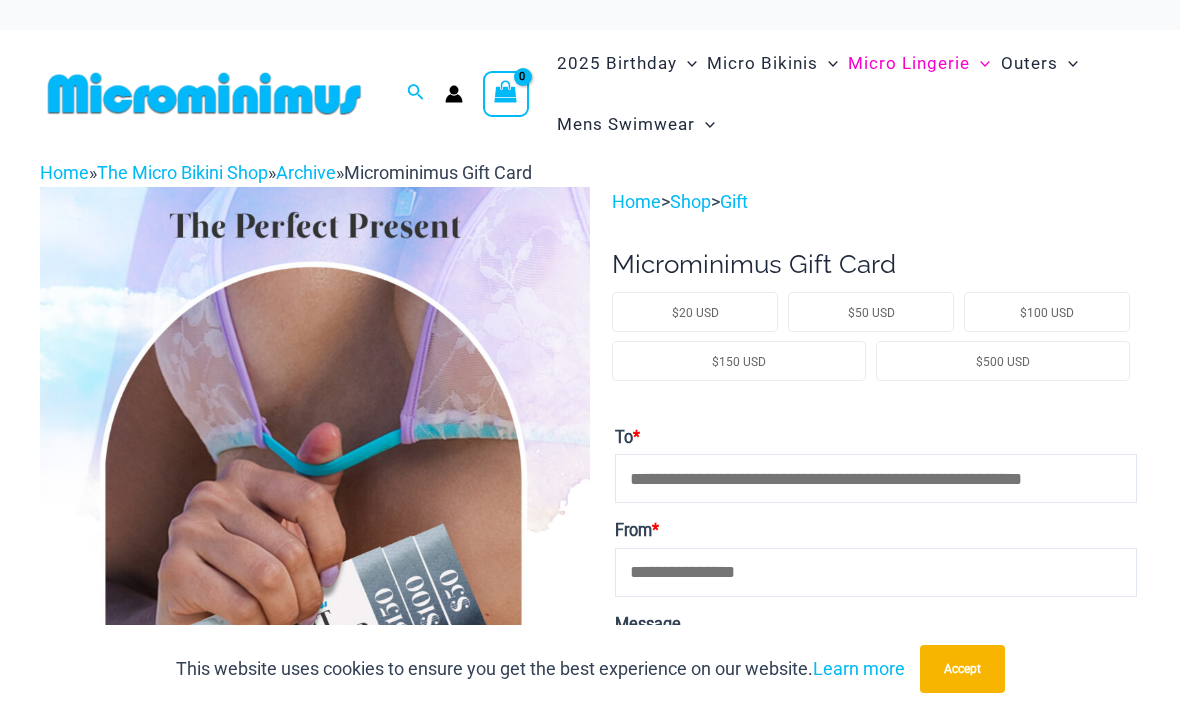 click on "Dresses" at bounding box center (-16689, 130) 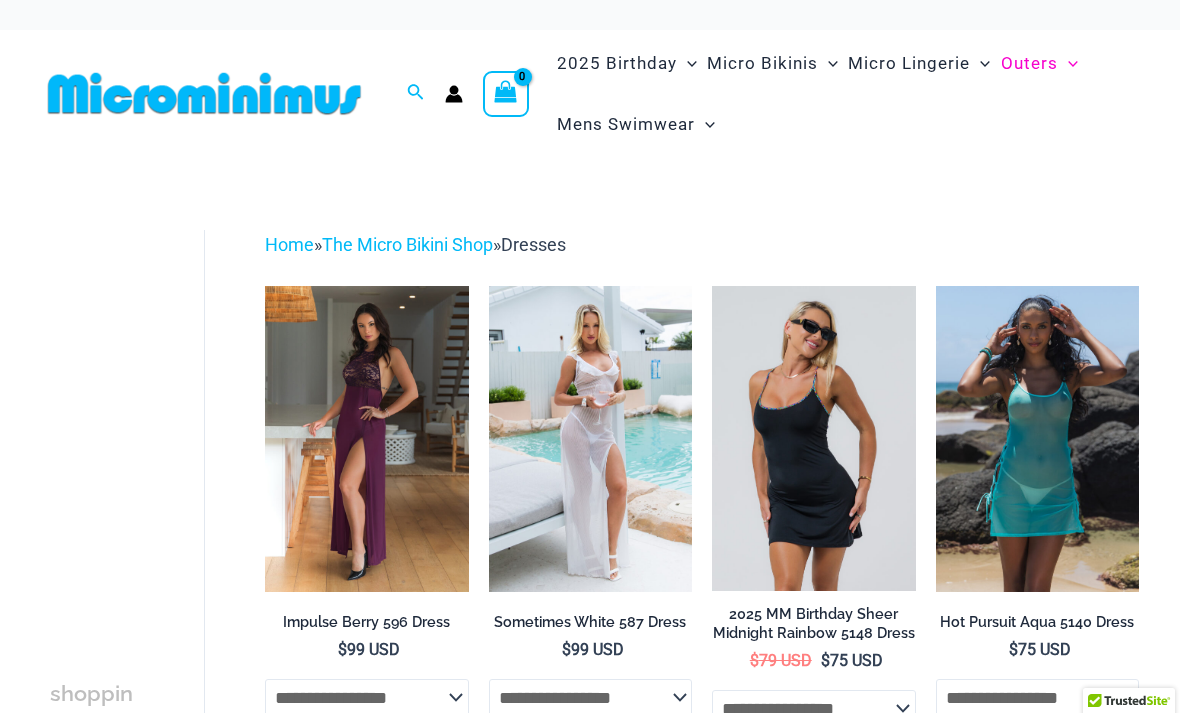 scroll, scrollTop: 0, scrollLeft: 0, axis: both 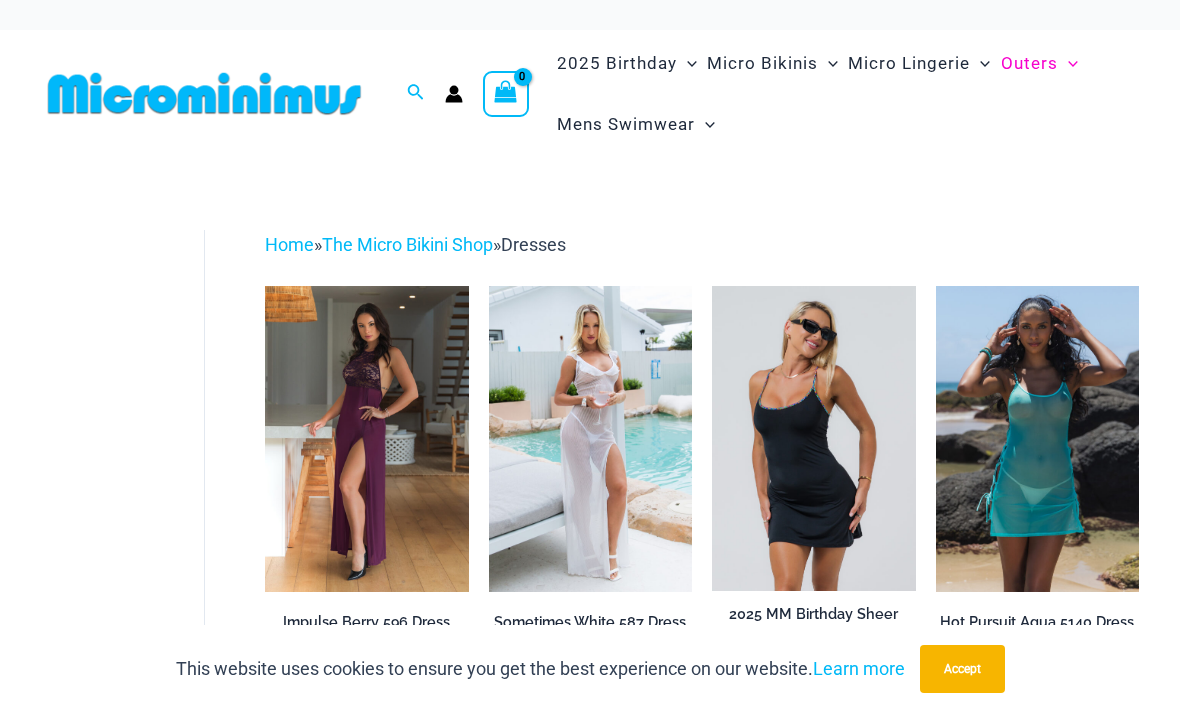 click at bounding box center [712, 286] 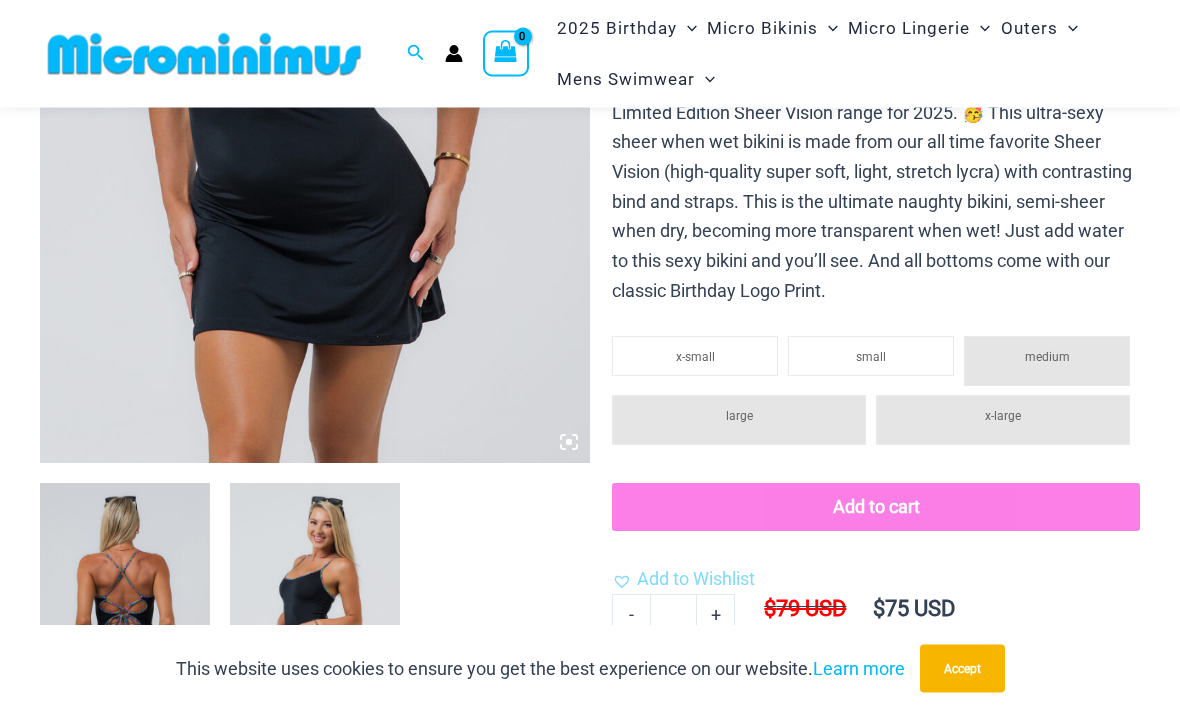 scroll, scrollTop: 529, scrollLeft: 0, axis: vertical 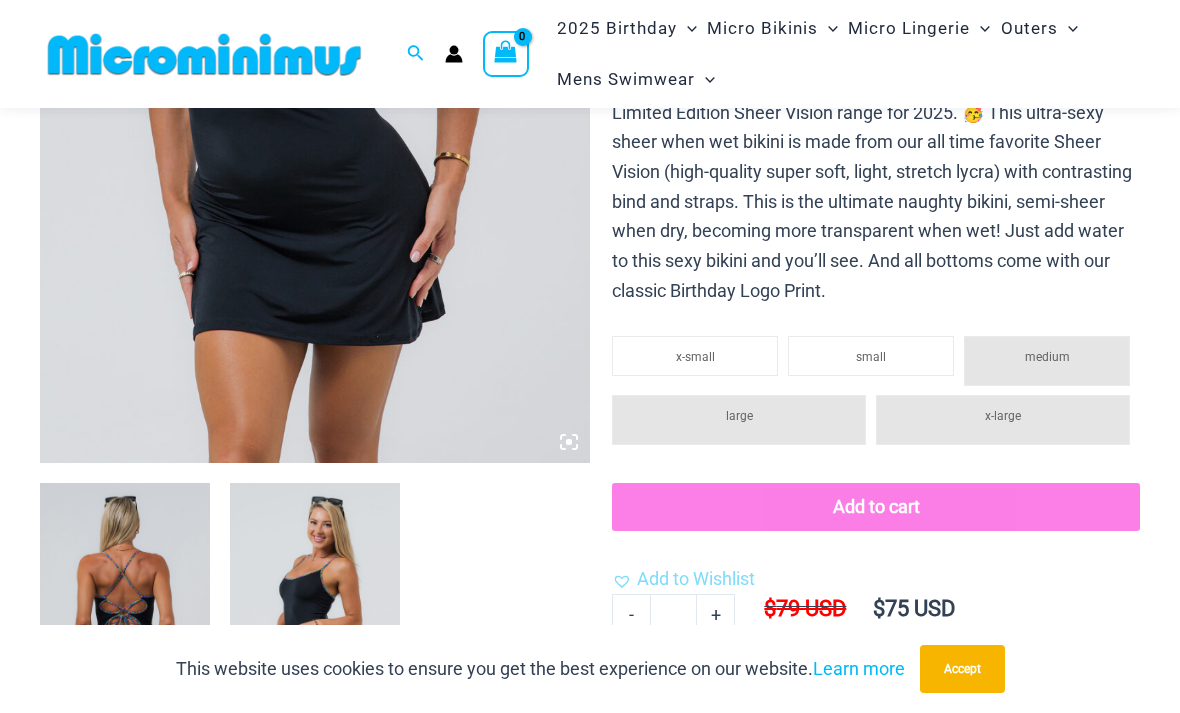 click on "Dresses" at bounding box center [-16932, 88] 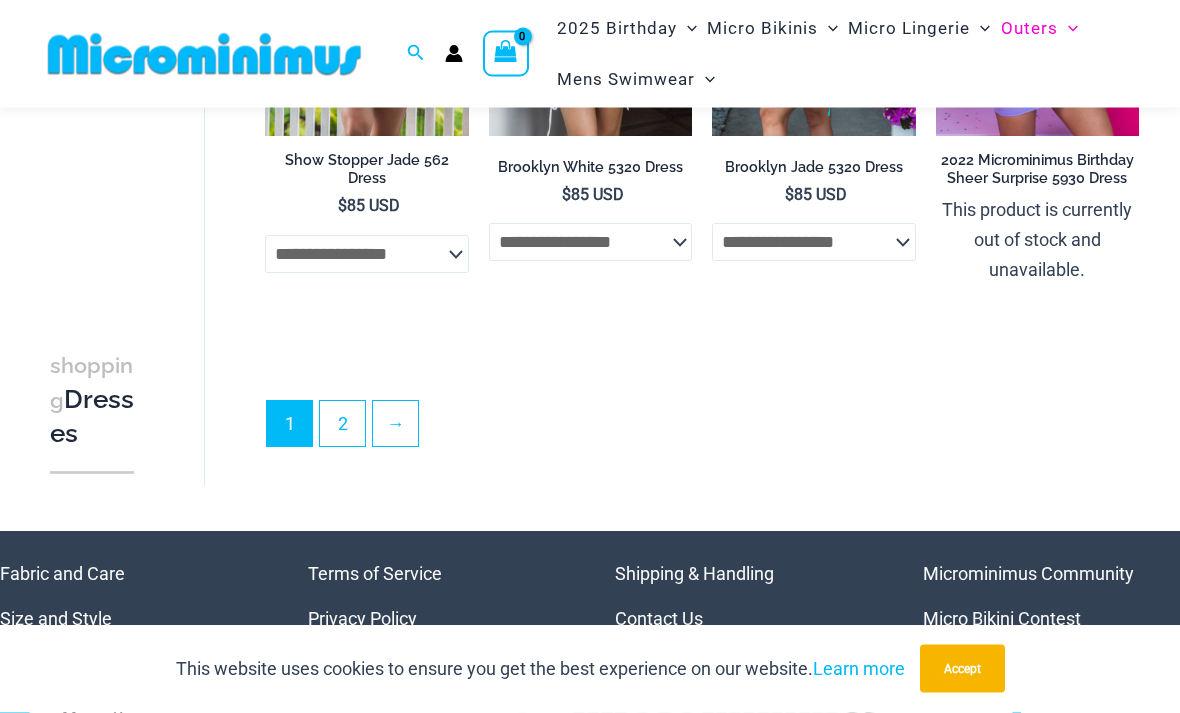scroll, scrollTop: 3996, scrollLeft: 0, axis: vertical 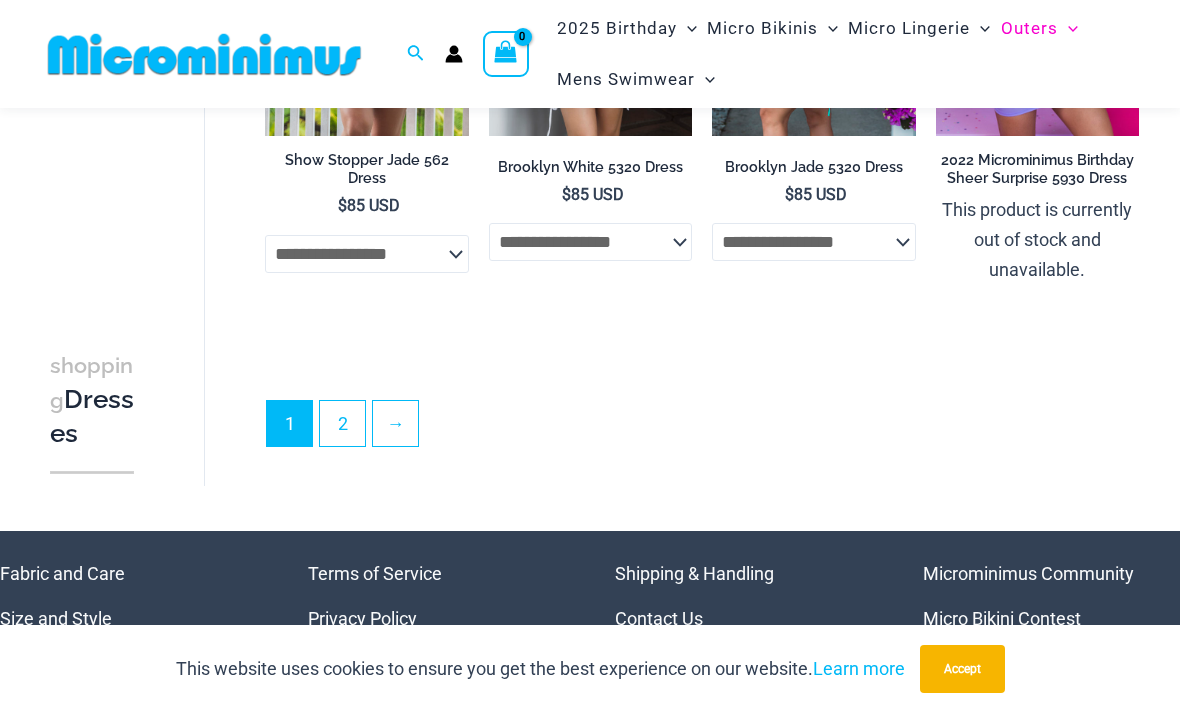 click on "2" at bounding box center [342, 423] 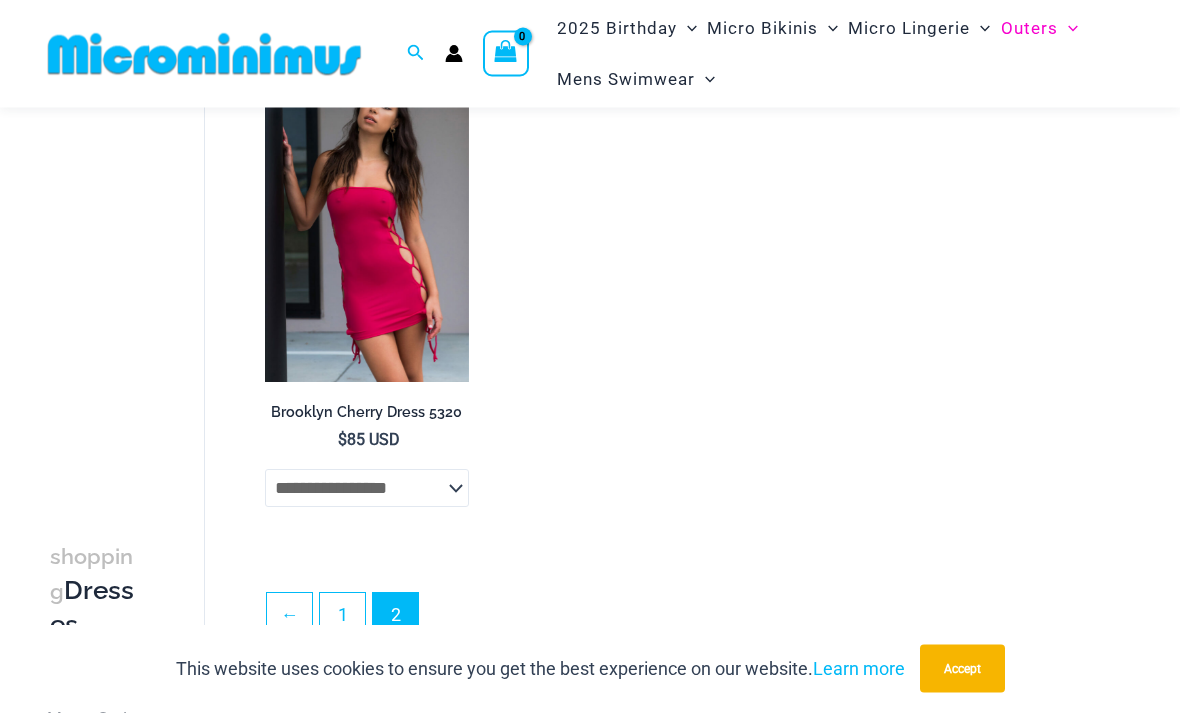 scroll, scrollTop: 189, scrollLeft: 0, axis: vertical 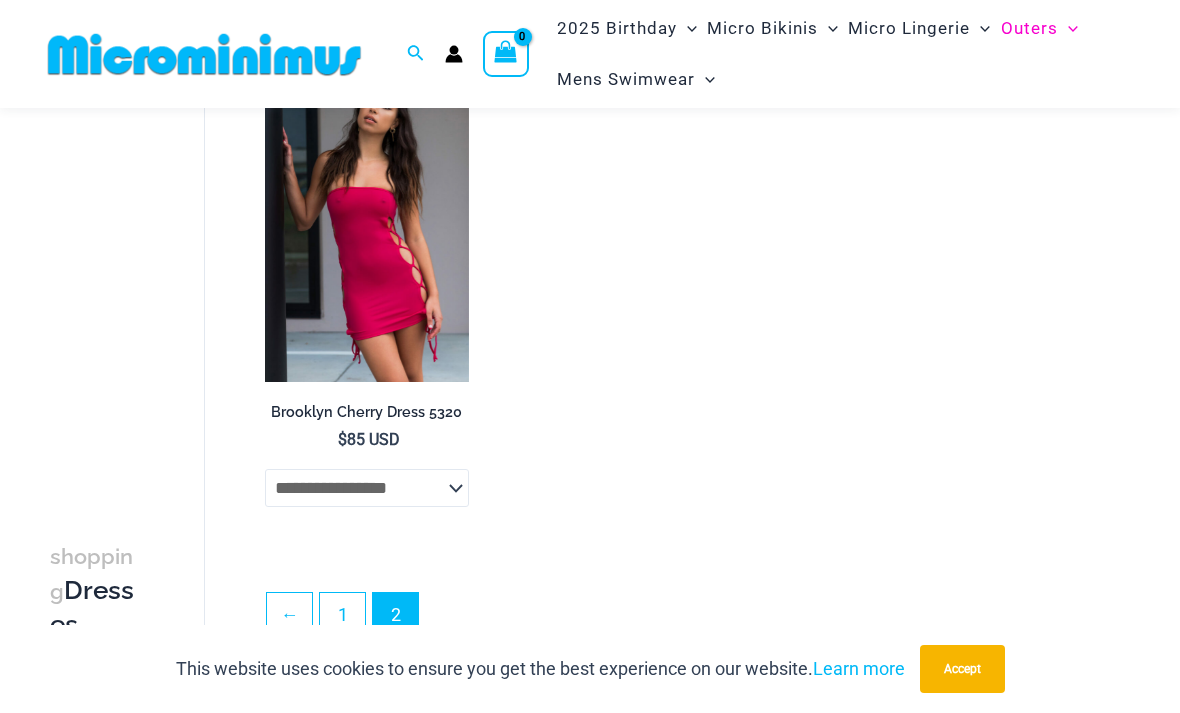 click on "1" at bounding box center [342, 615] 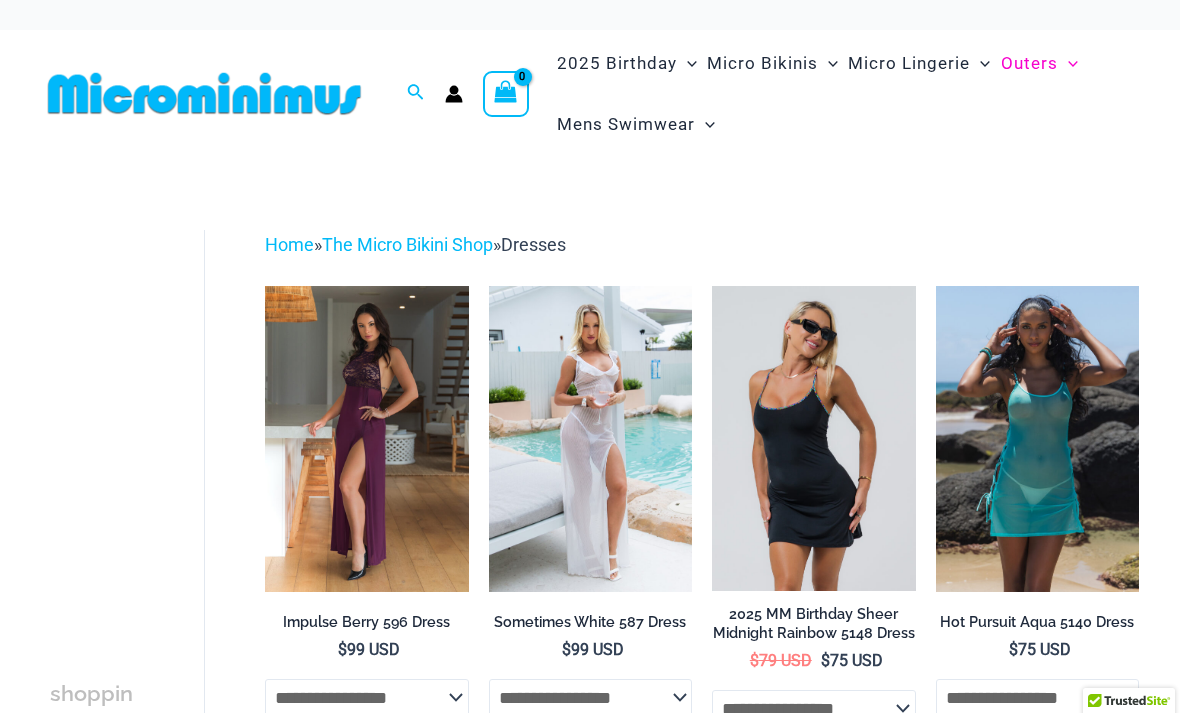 scroll, scrollTop: 0, scrollLeft: 0, axis: both 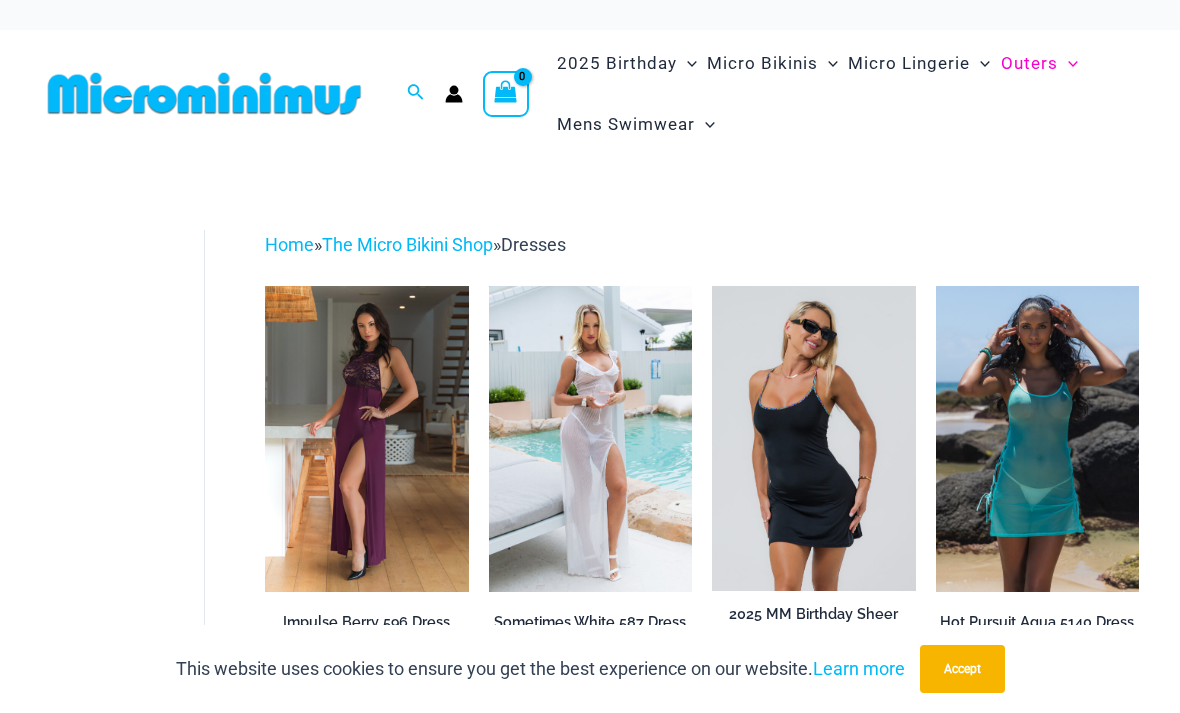 click at bounding box center [936, 286] 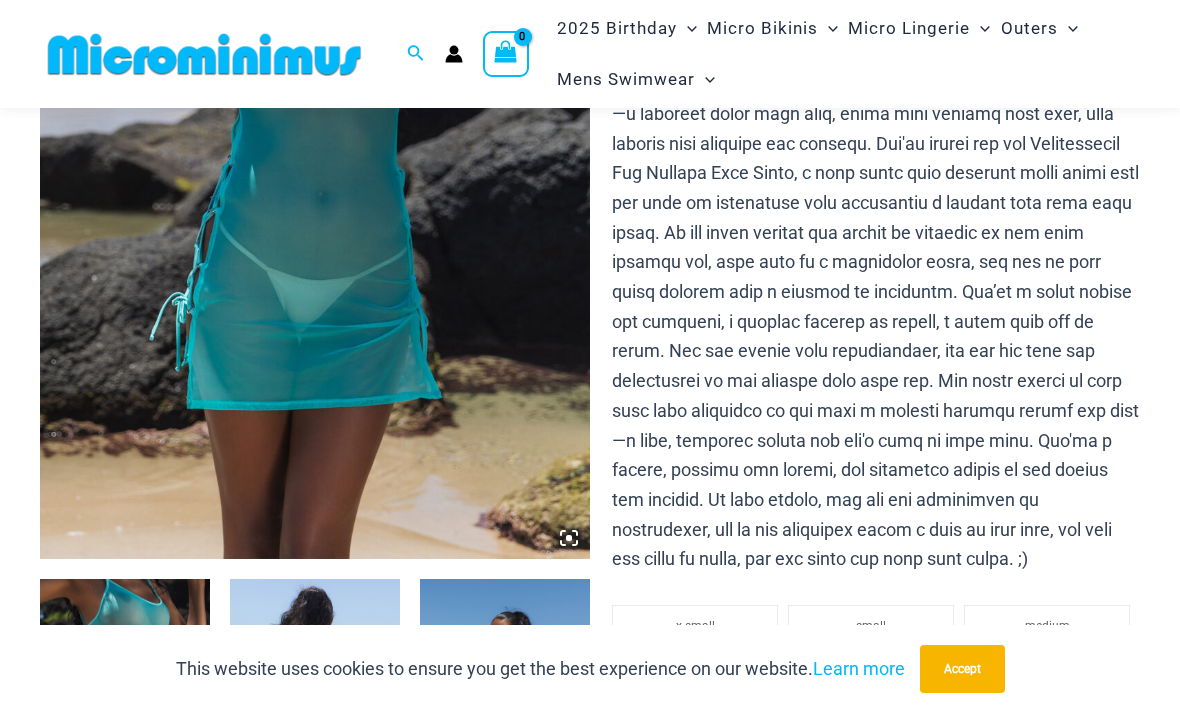 scroll, scrollTop: 616, scrollLeft: 0, axis: vertical 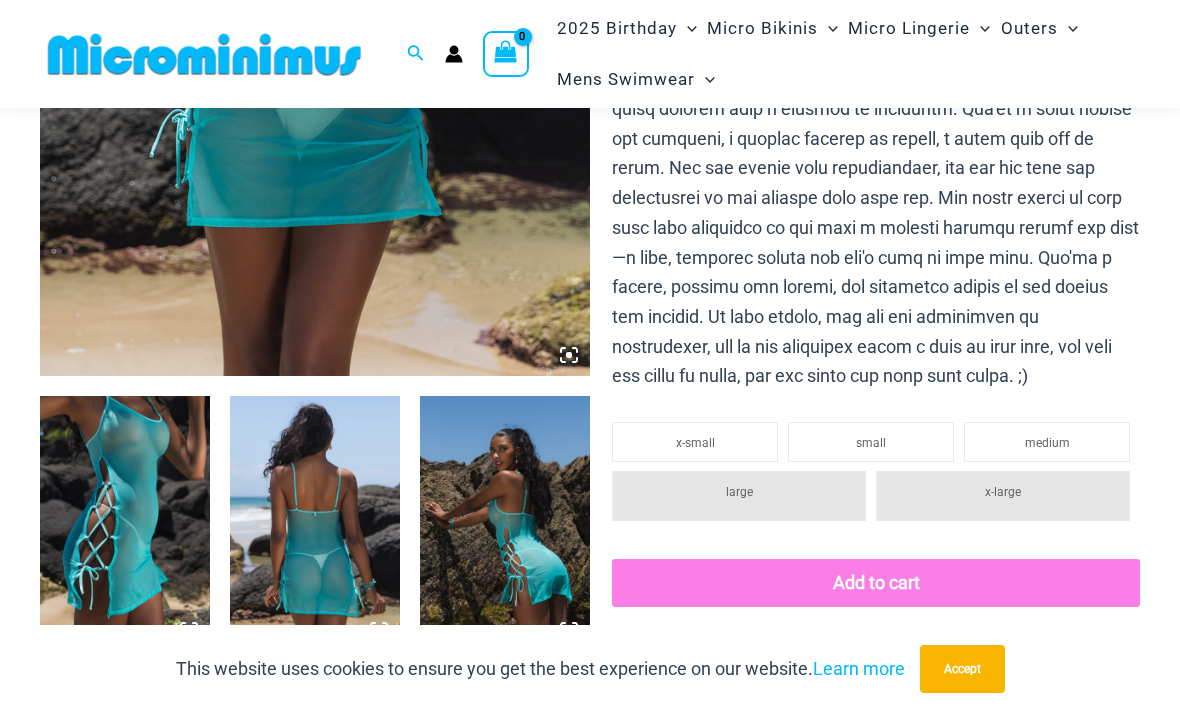 click at bounding box center (315, 523) 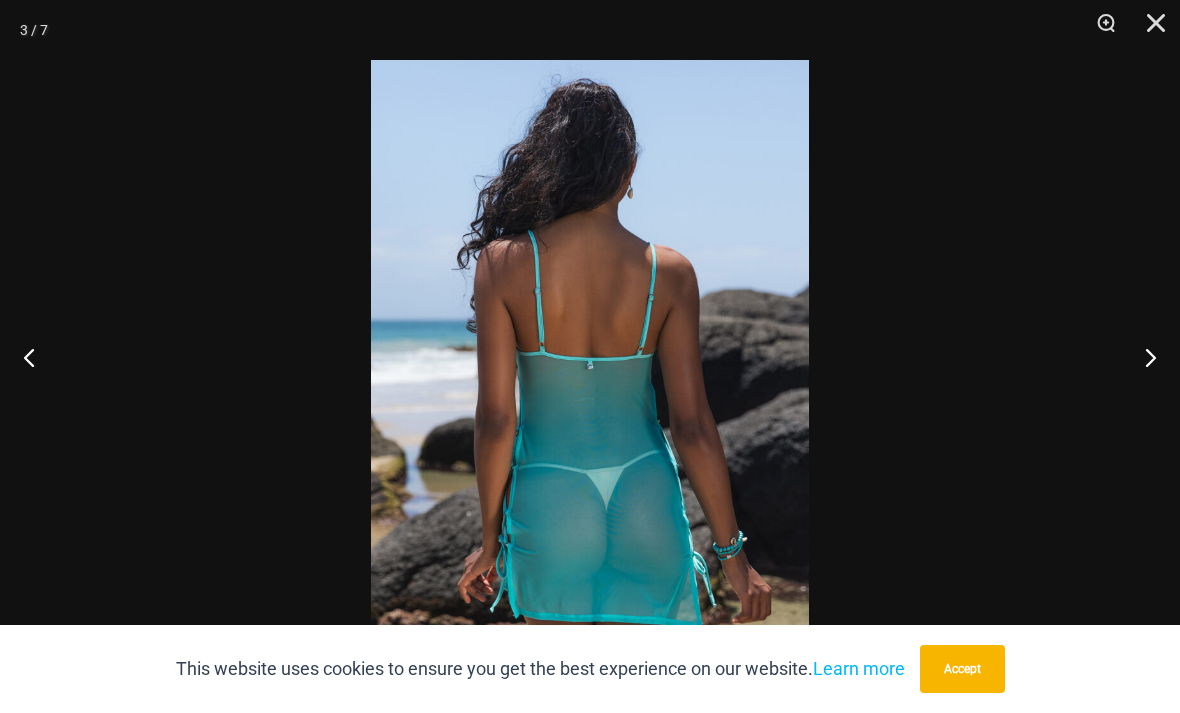 click at bounding box center [1149, 30] 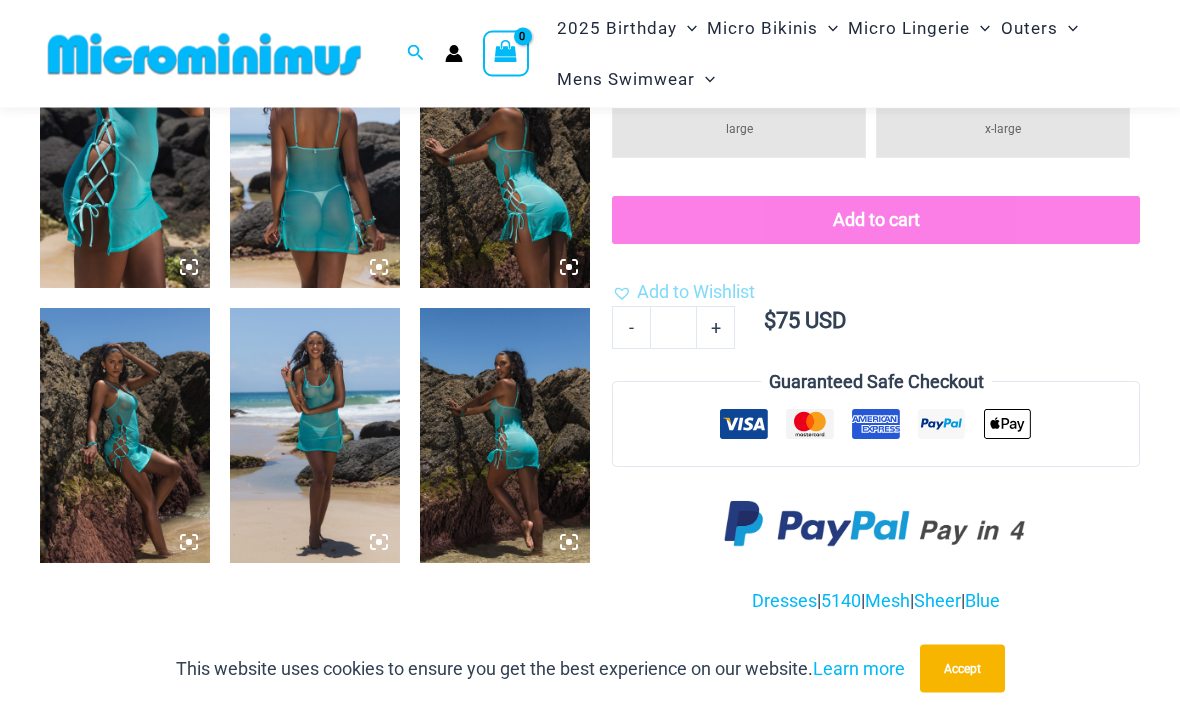 scroll, scrollTop: 1128, scrollLeft: 0, axis: vertical 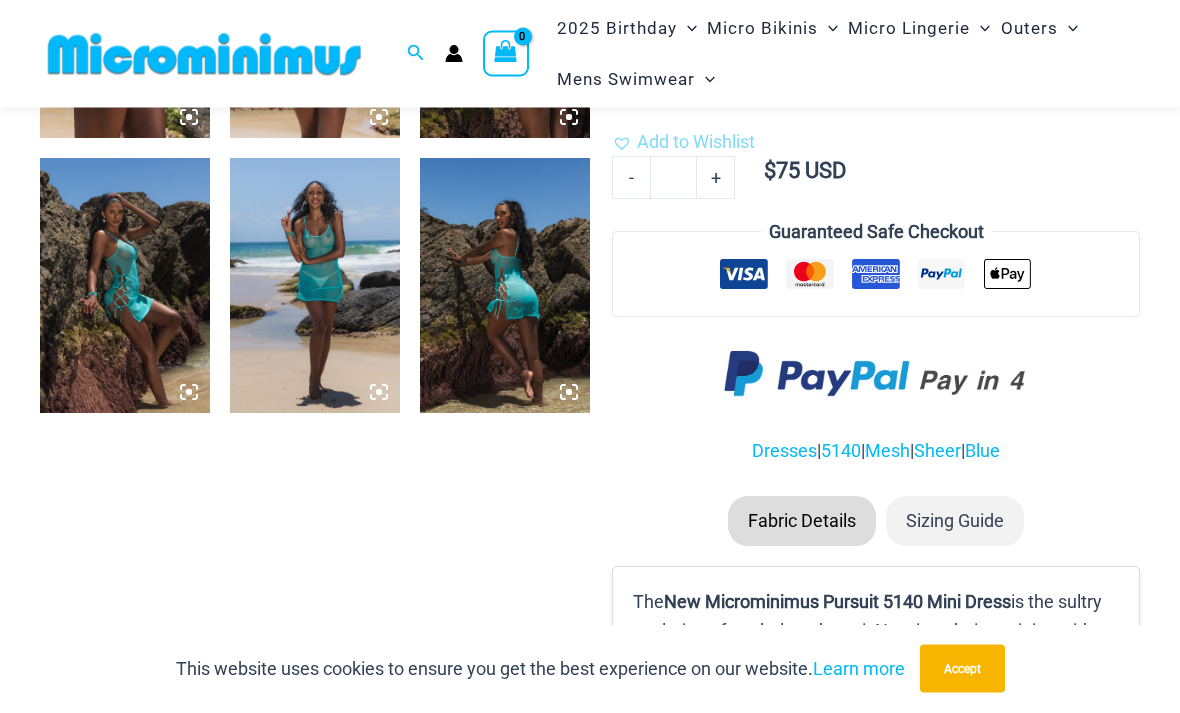 click at bounding box center (315, 286) 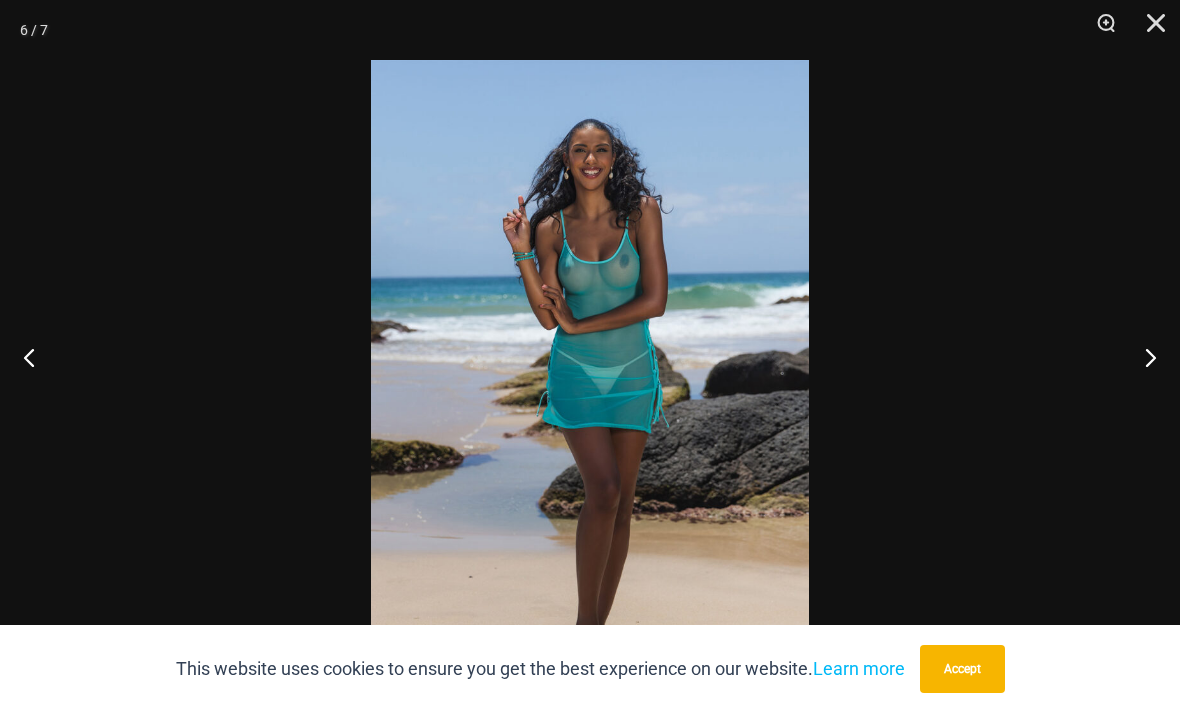 click at bounding box center [1149, 30] 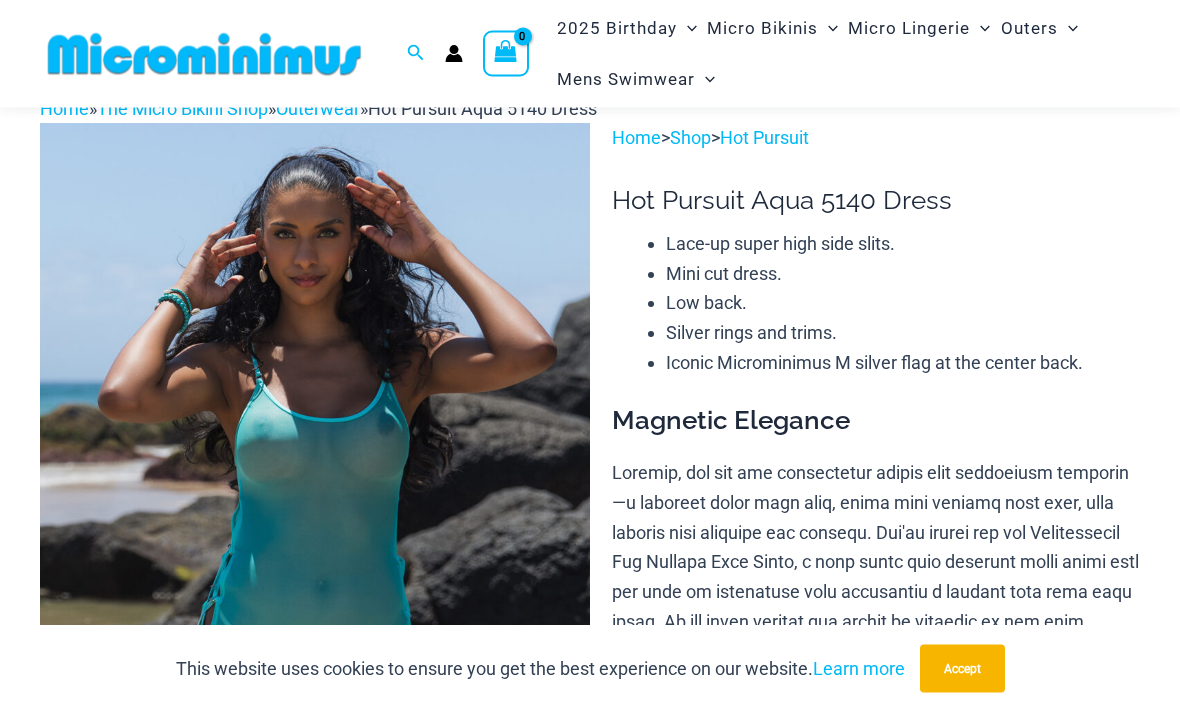 scroll, scrollTop: 0, scrollLeft: 0, axis: both 